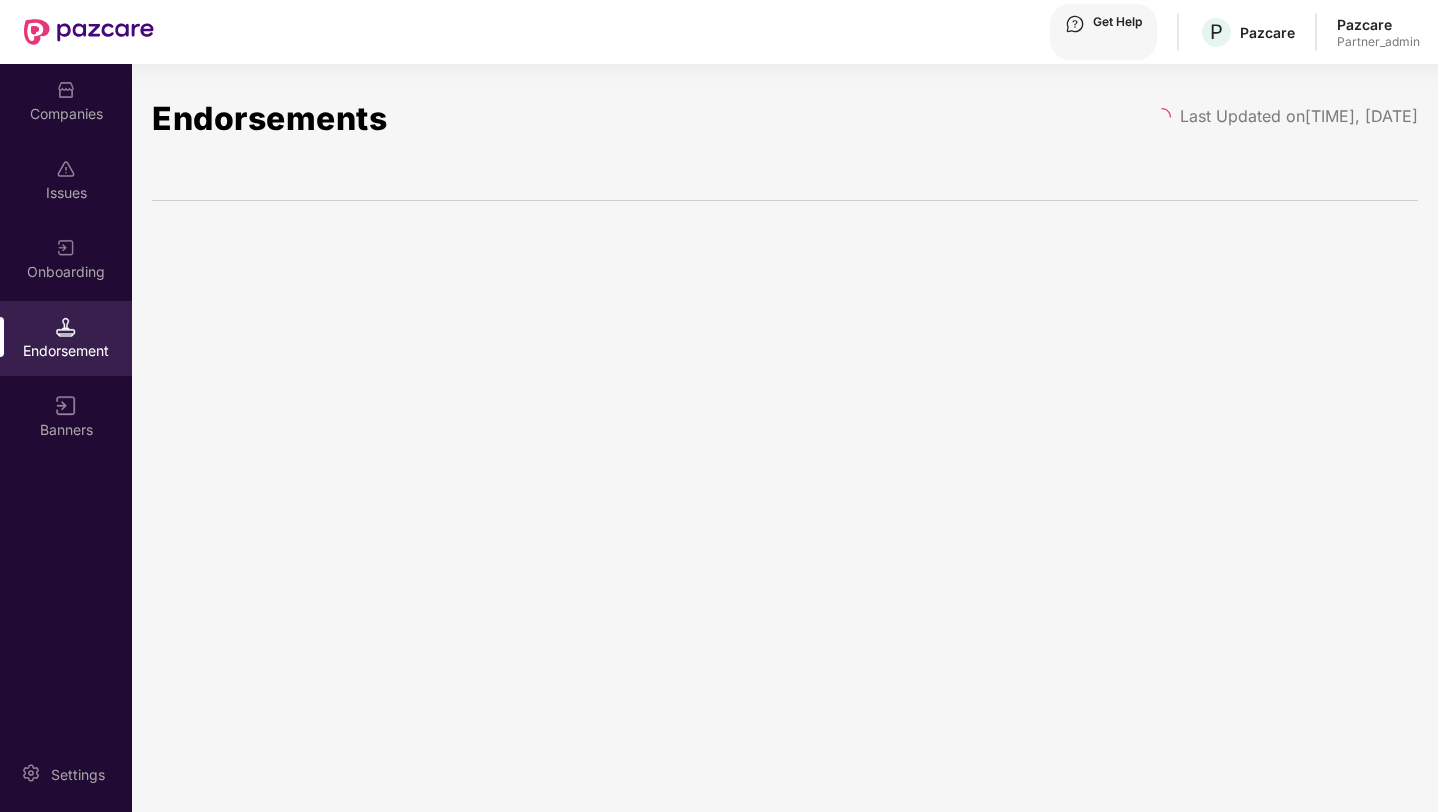 scroll, scrollTop: 0, scrollLeft: 2, axis: horizontal 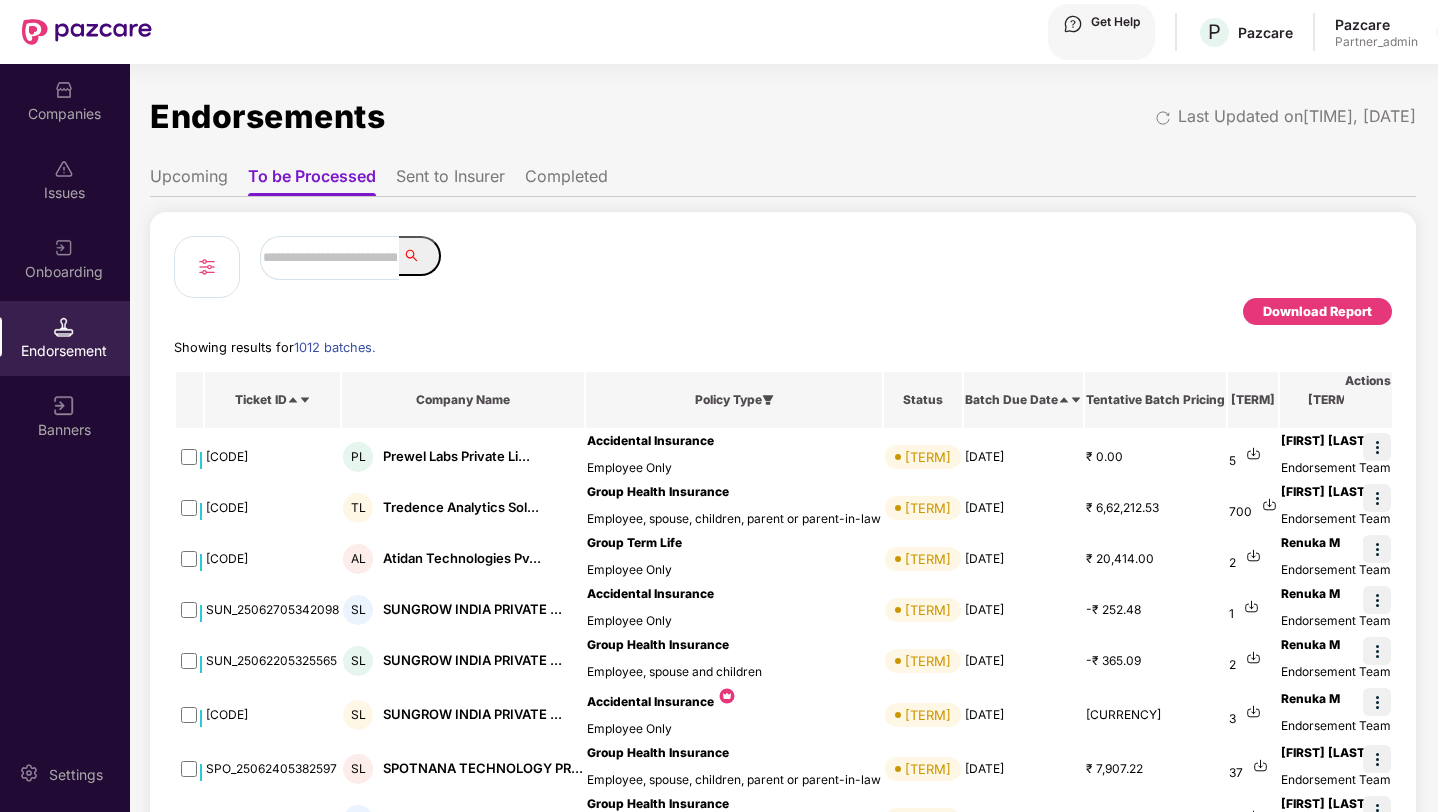click on "Sent to Insurer" at bounding box center [450, 181] 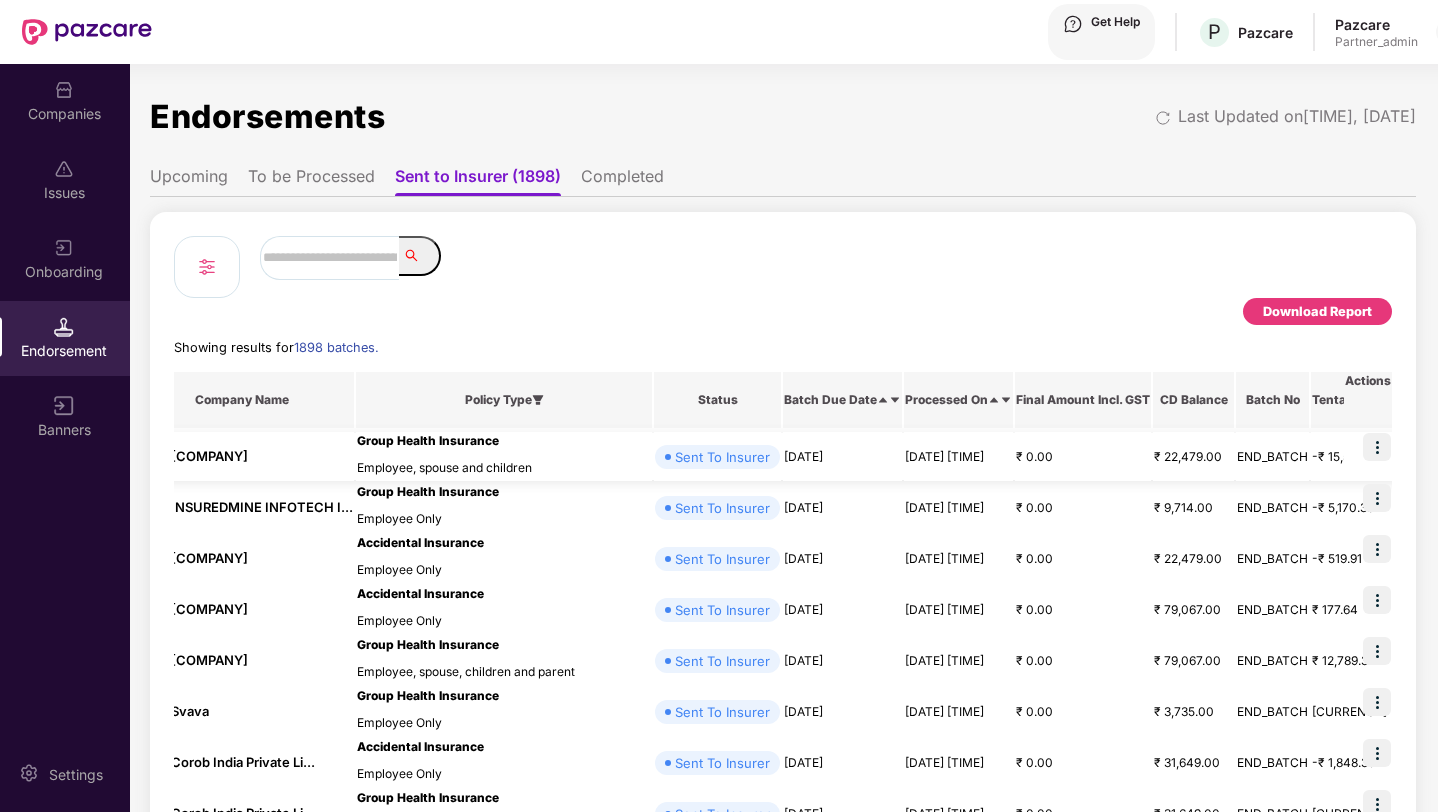 scroll, scrollTop: 0, scrollLeft: 0, axis: both 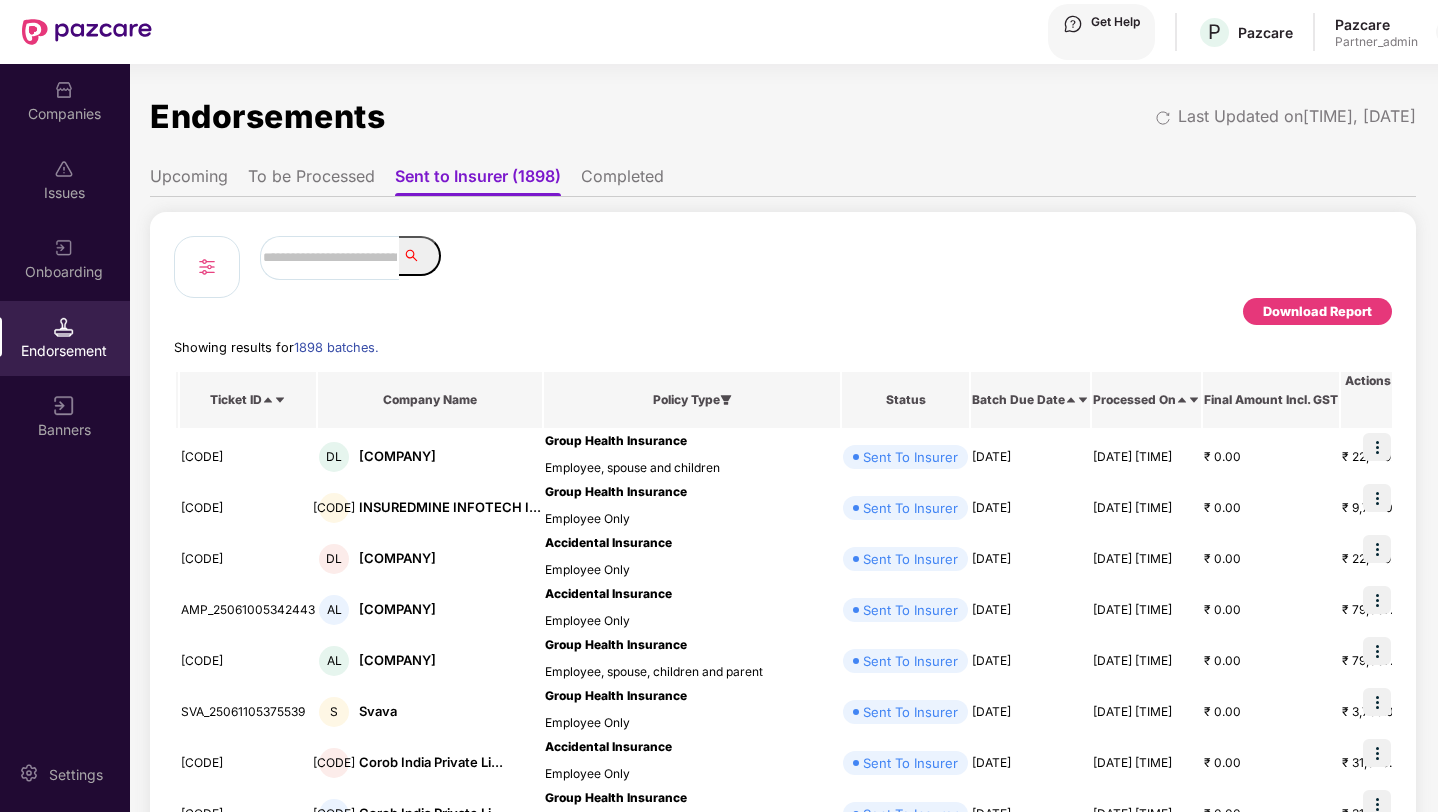 click at bounding box center (207, 267) 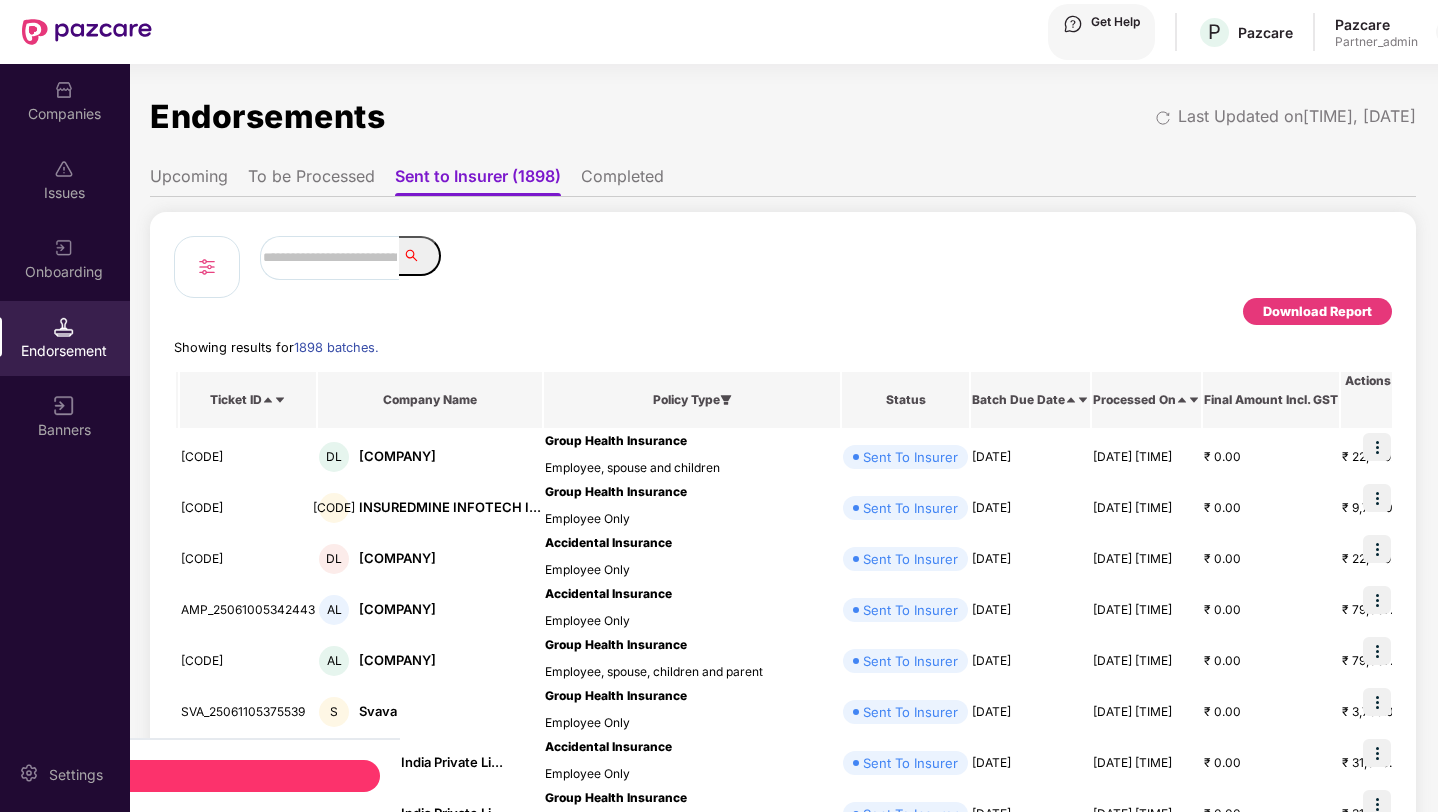 click on "Batch Due Date" at bounding box center [170, 996] 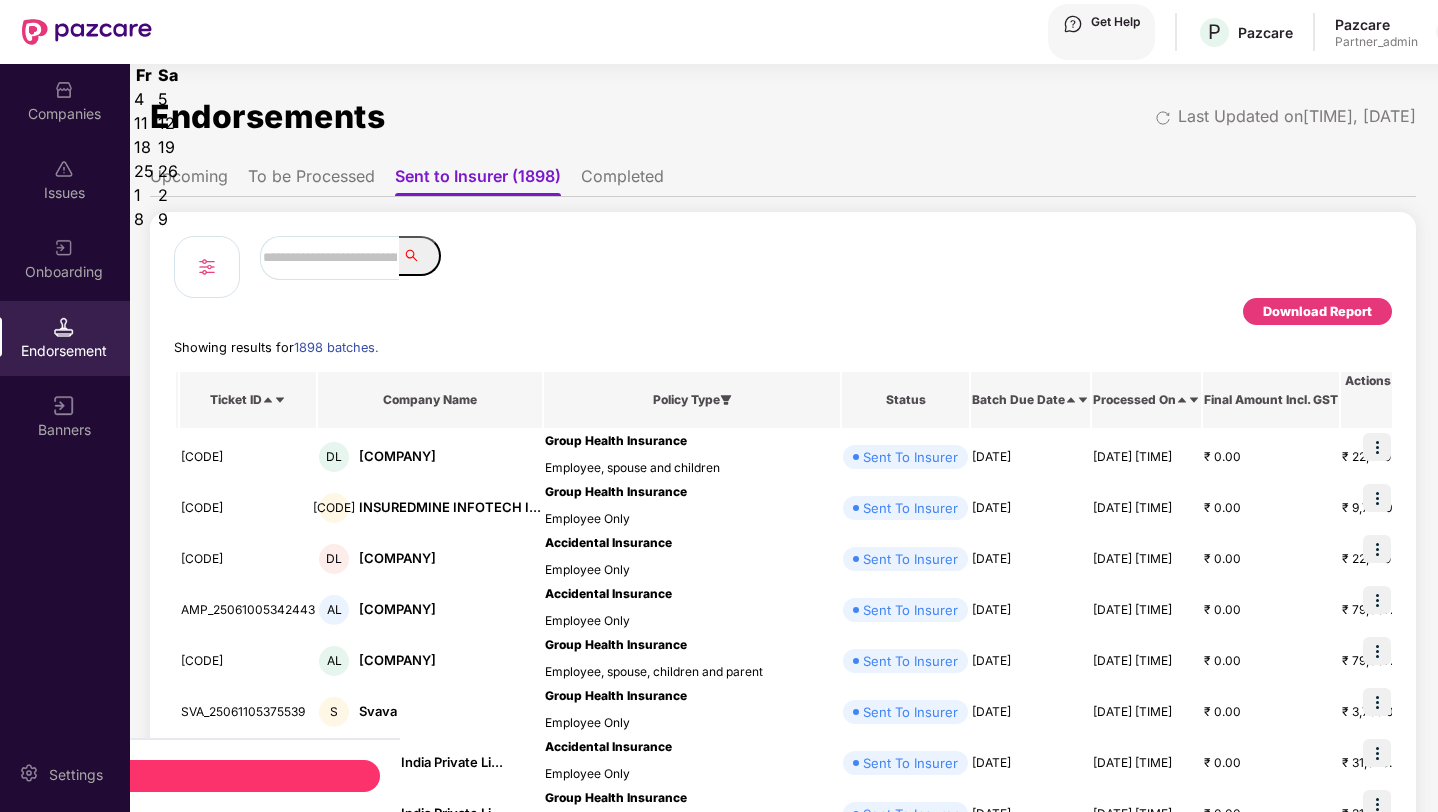 click at bounding box center [83, 1247] 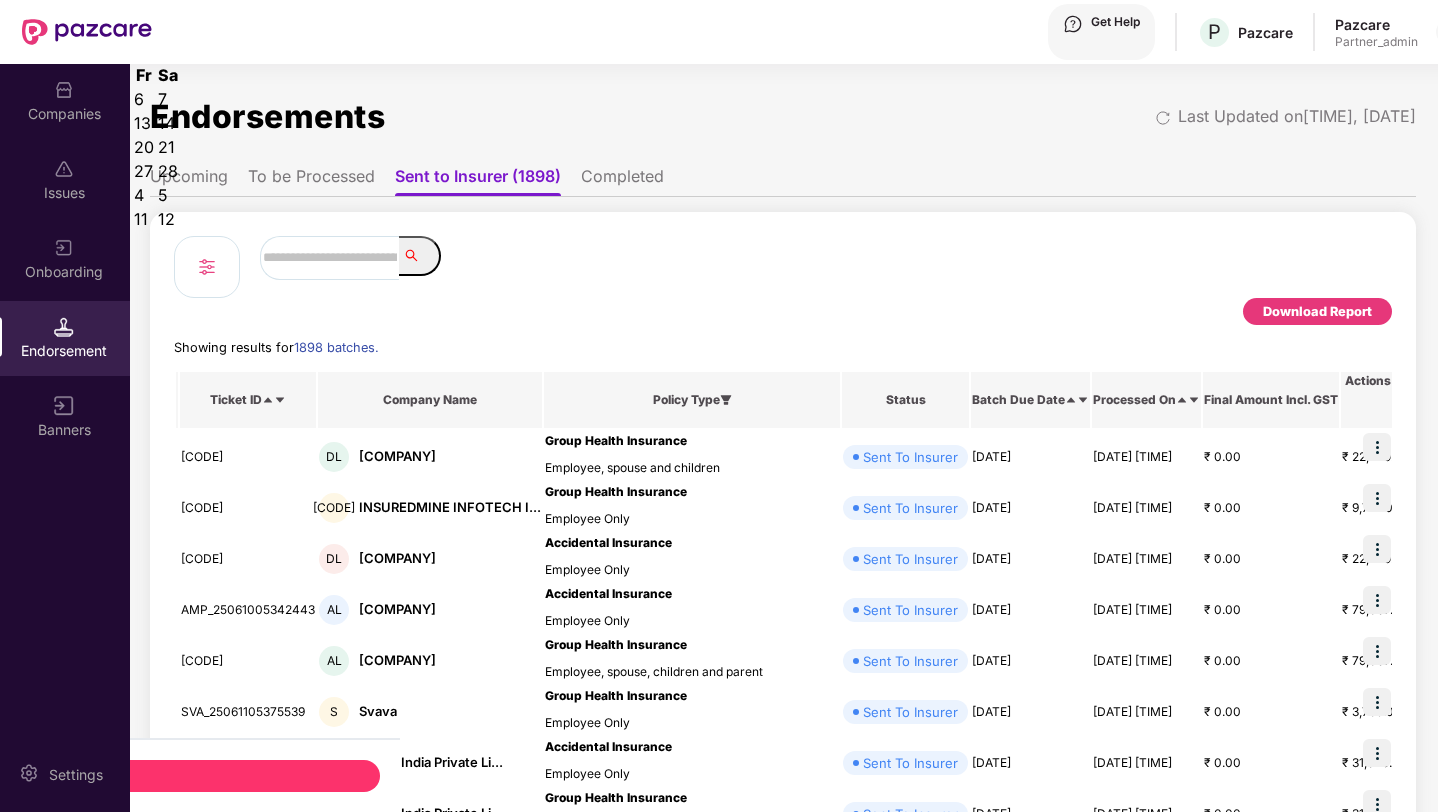 click on "1" at bounding box center [11, 99] 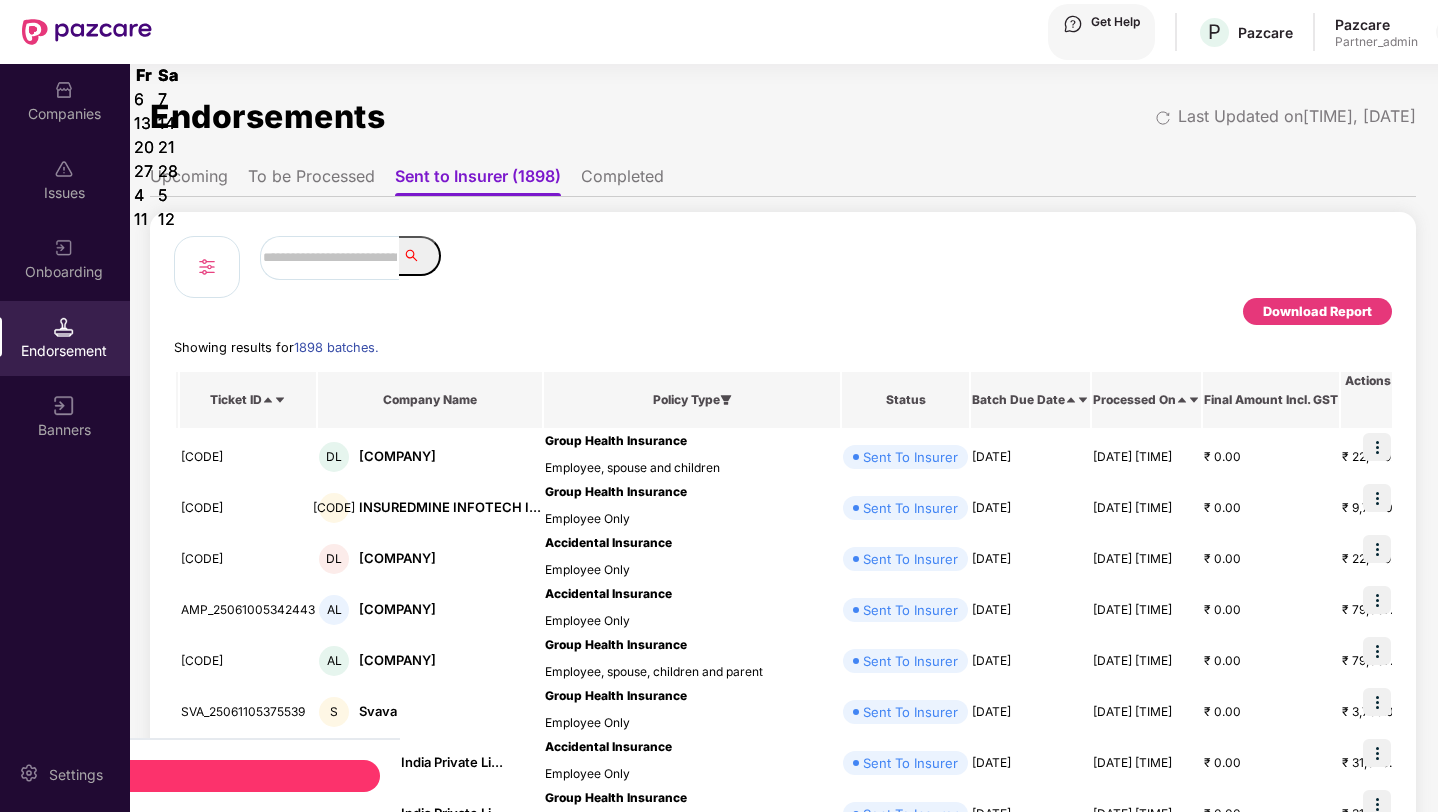 click on "**********" at bounding box center (83, 1368) 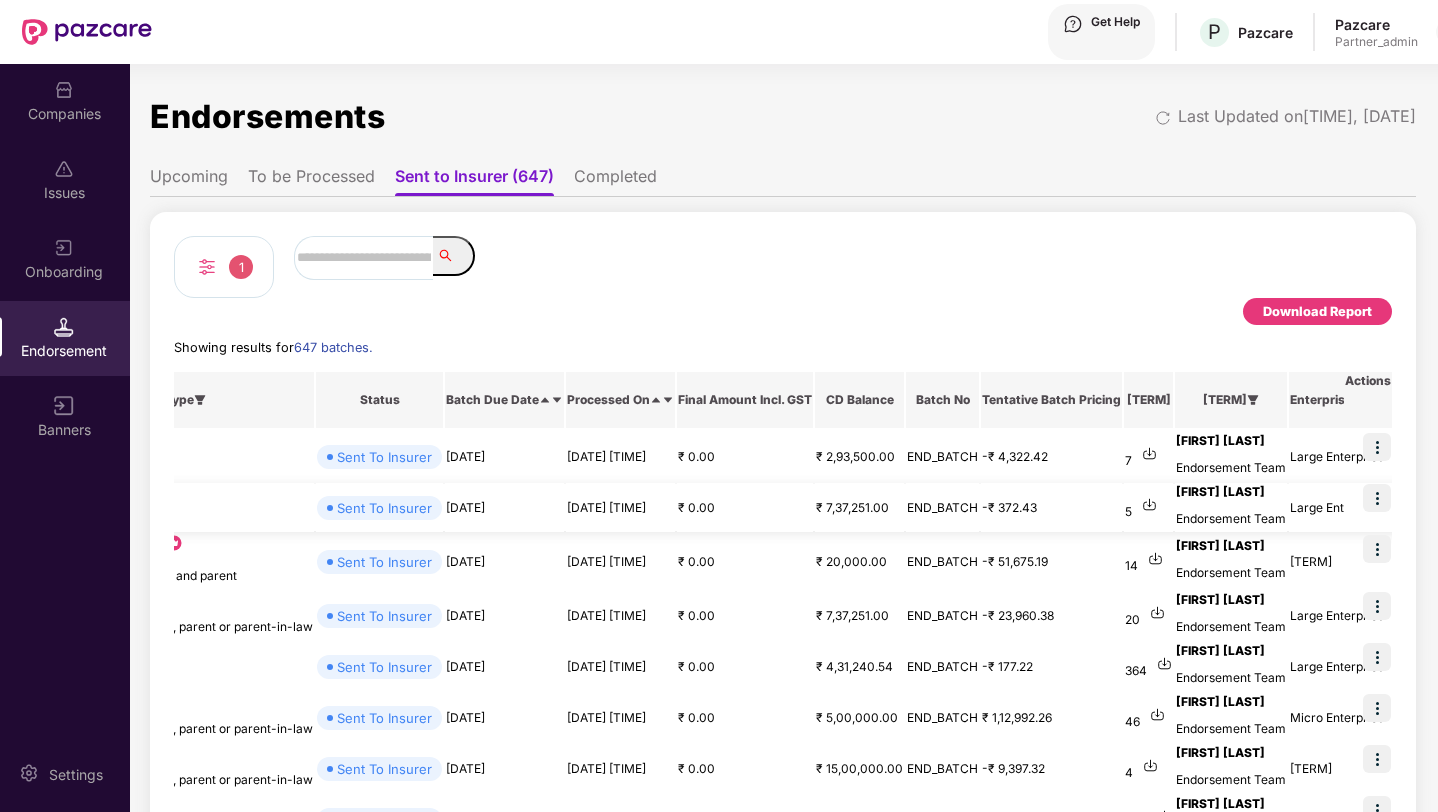 scroll, scrollTop: 0, scrollLeft: 568, axis: horizontal 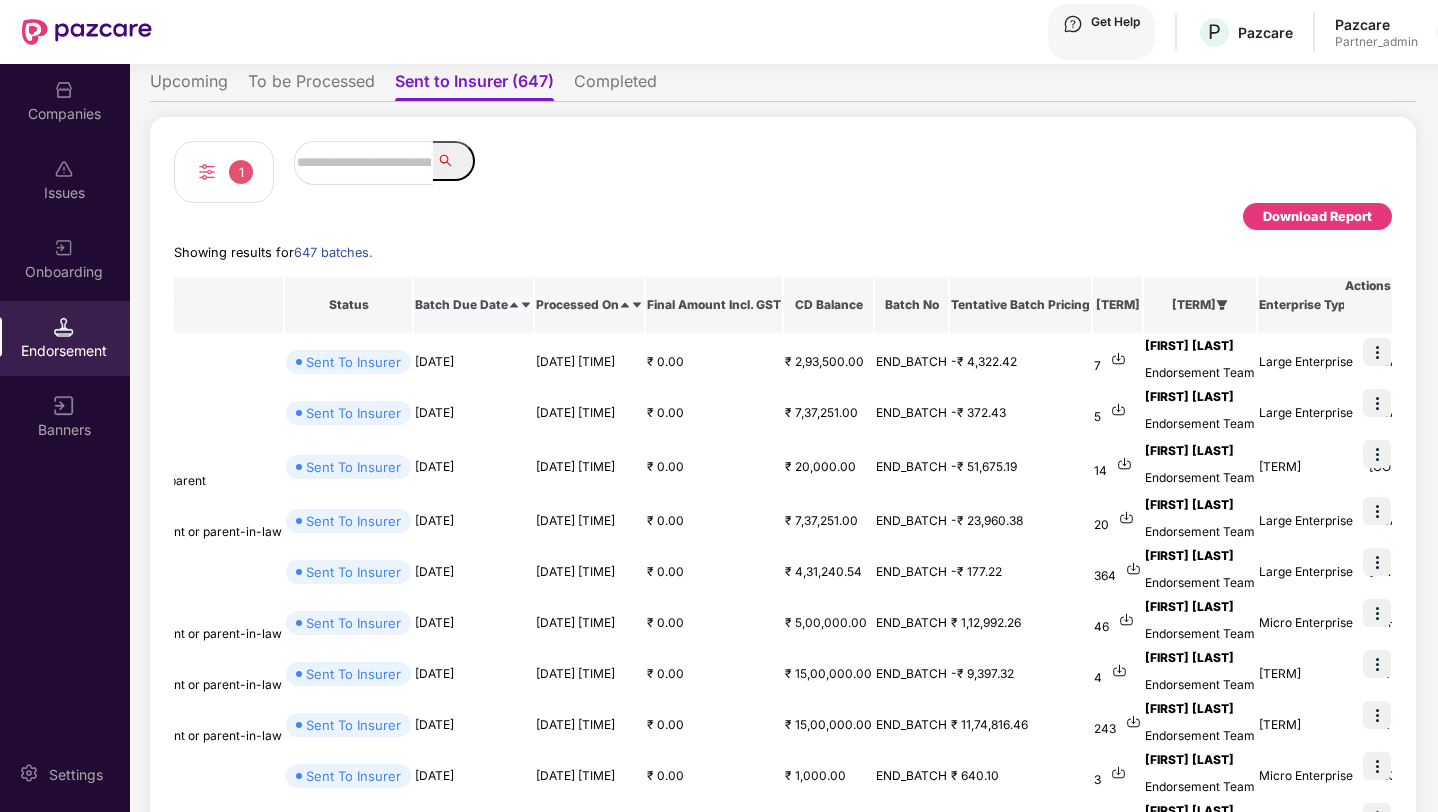 click on "Batch Due Date" at bounding box center [461, 304] 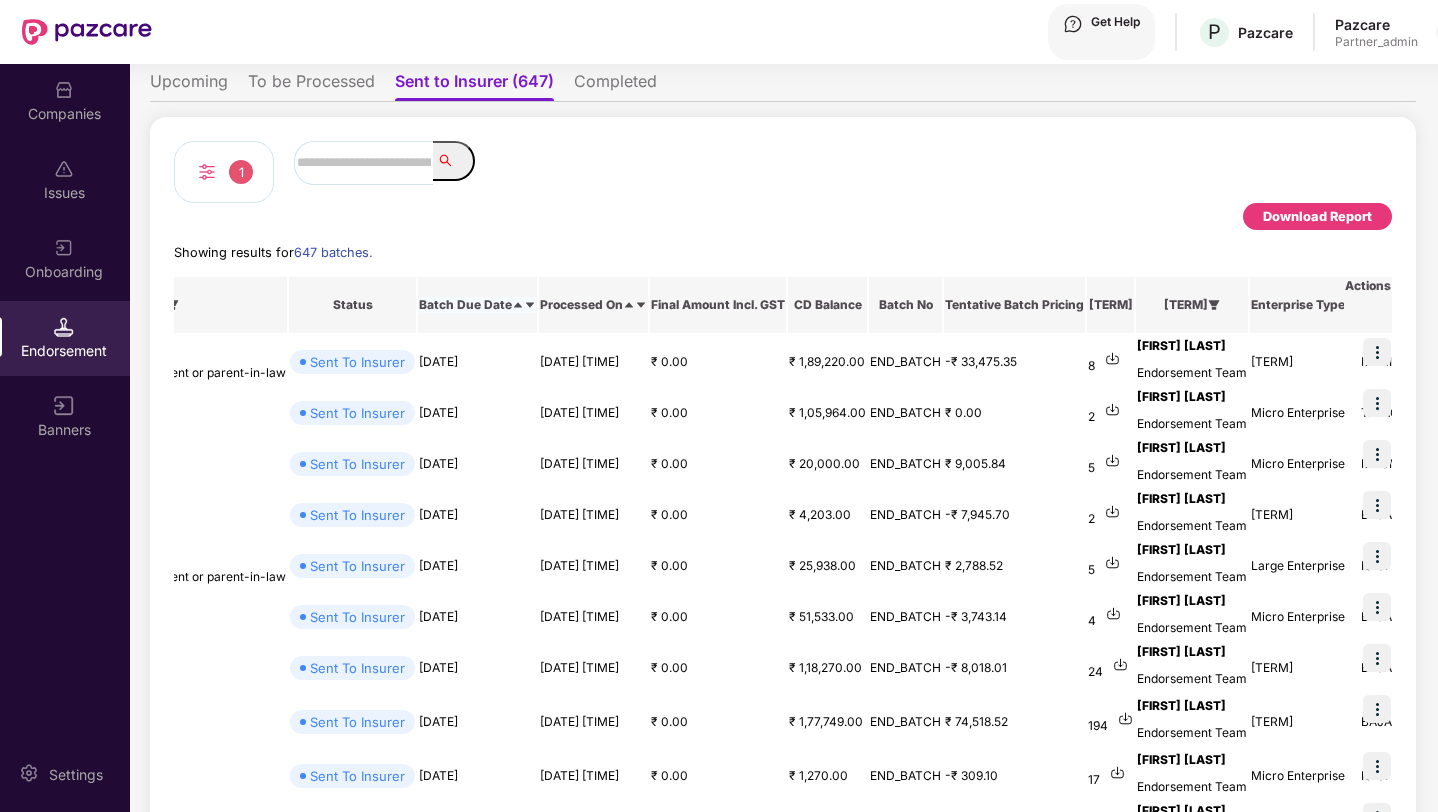 click on "Batch Due Date" at bounding box center [465, 304] 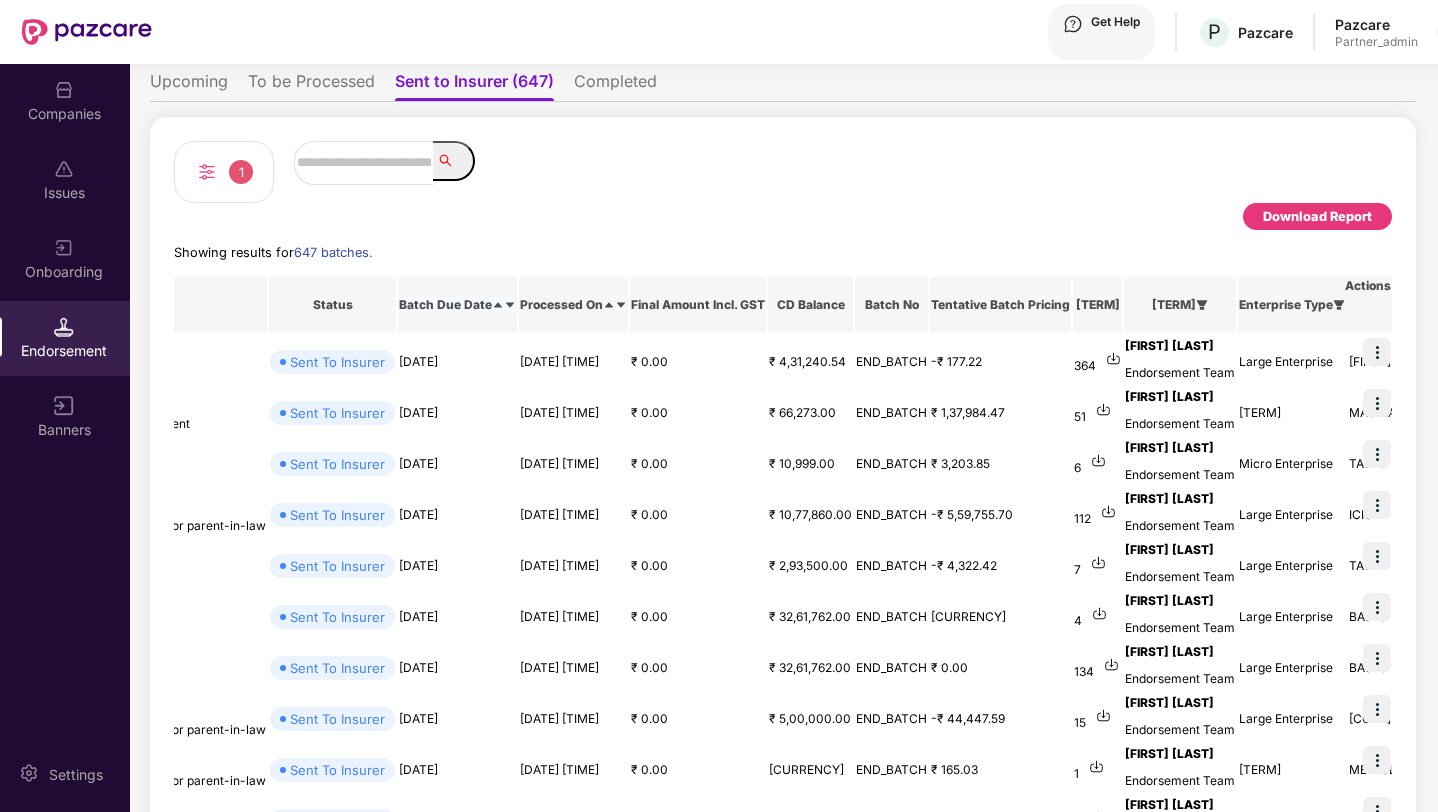 click on "Batch Due Date" at bounding box center [445, 304] 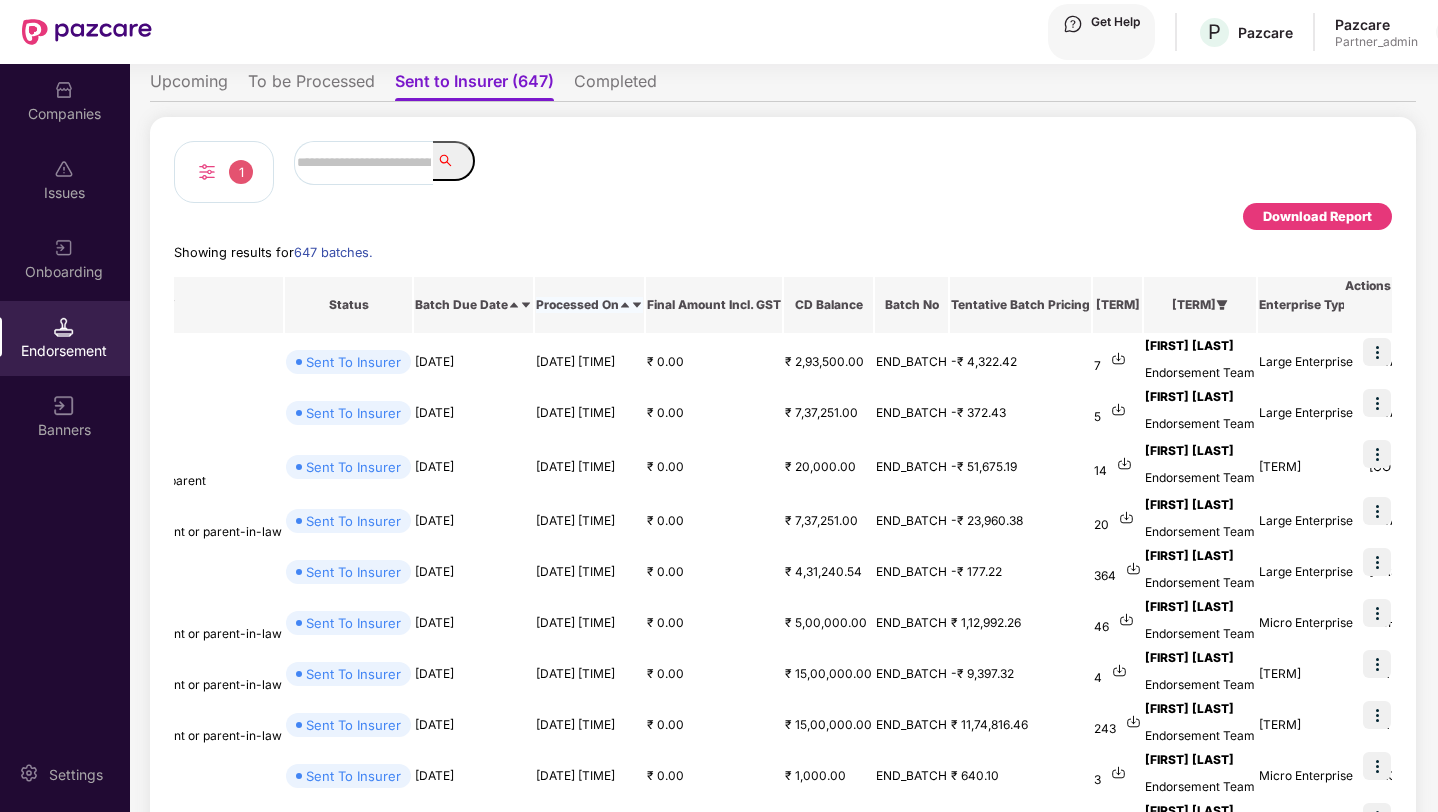 click on "Processed On" at bounding box center (577, 304) 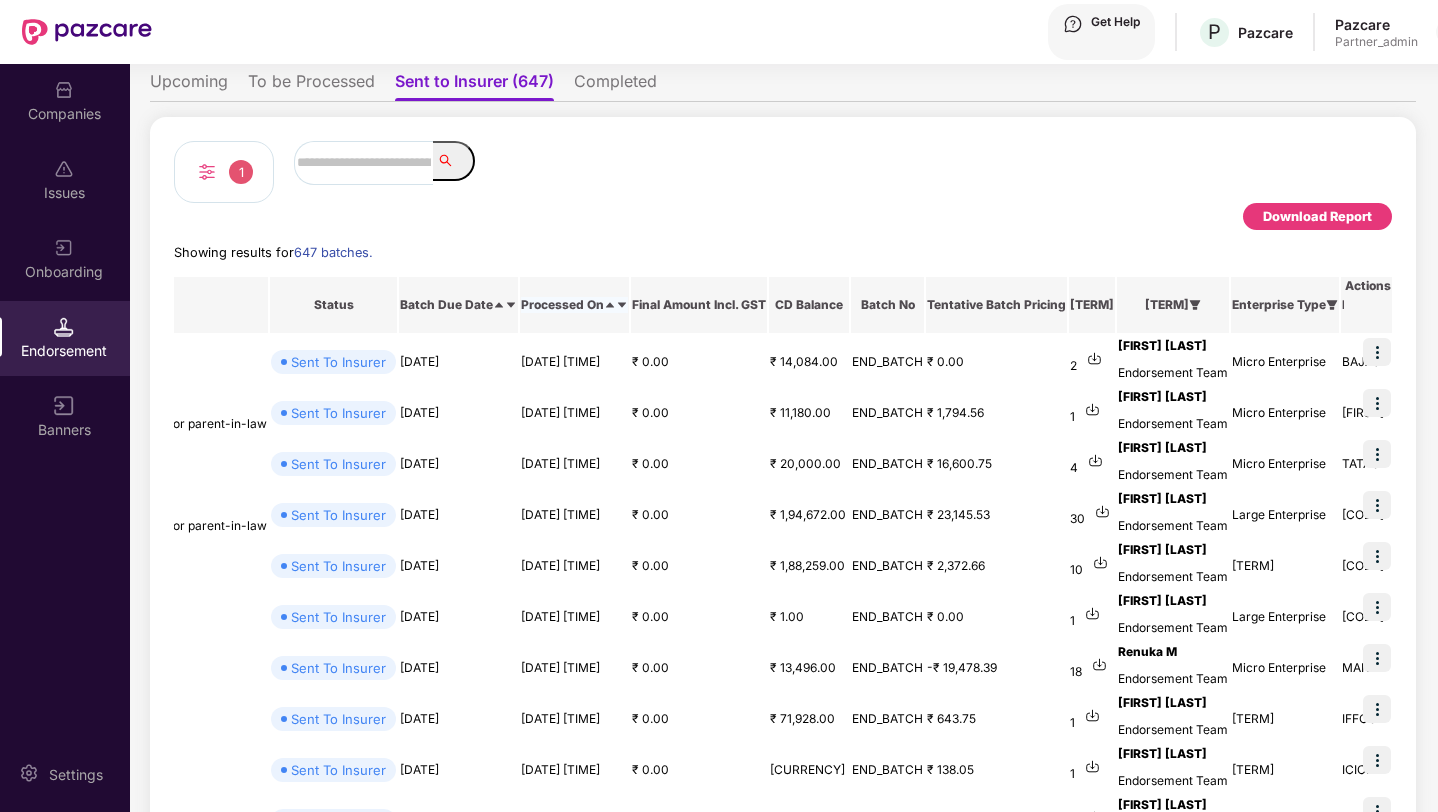 click on "Processed On" at bounding box center (562, 304) 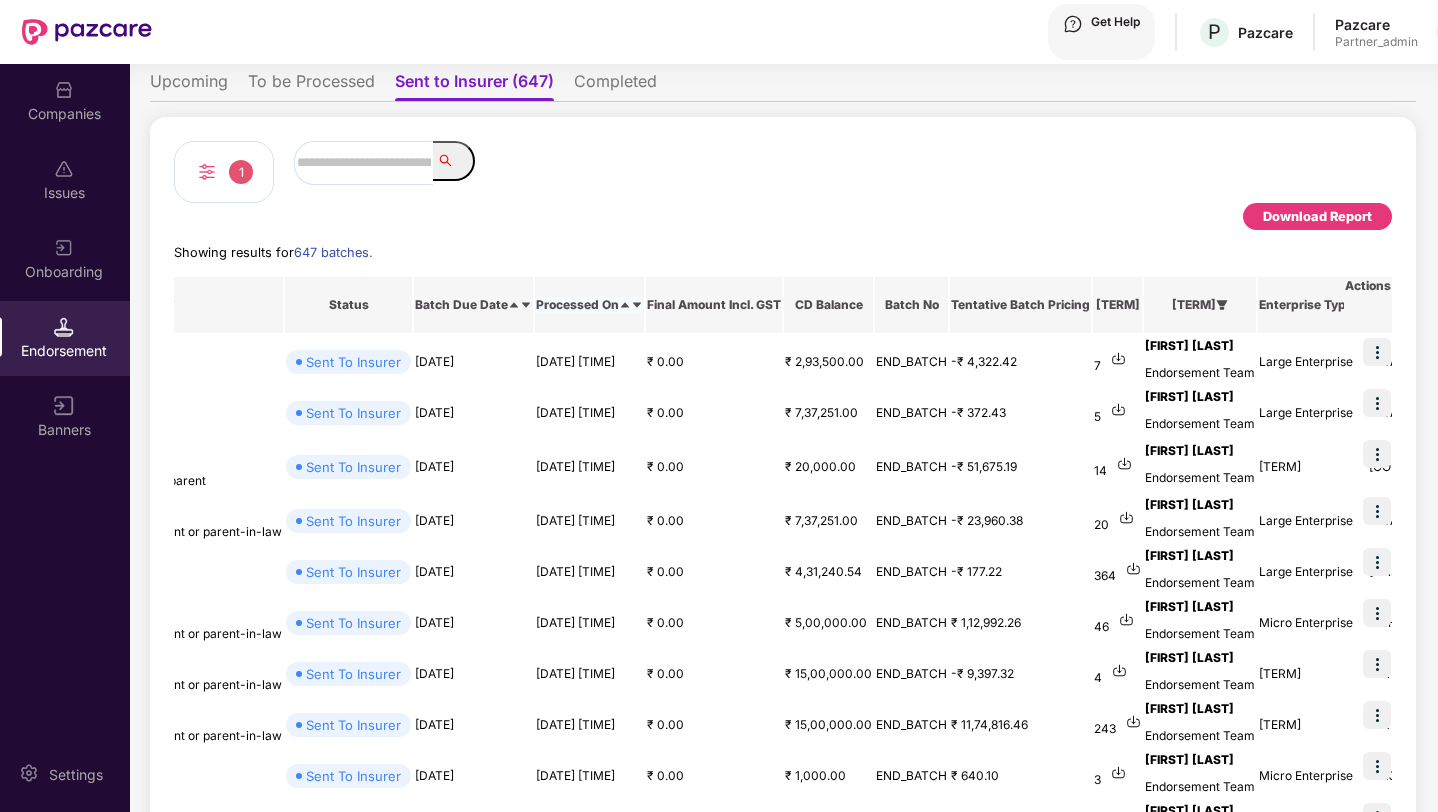 click on "Processed On" at bounding box center [577, 304] 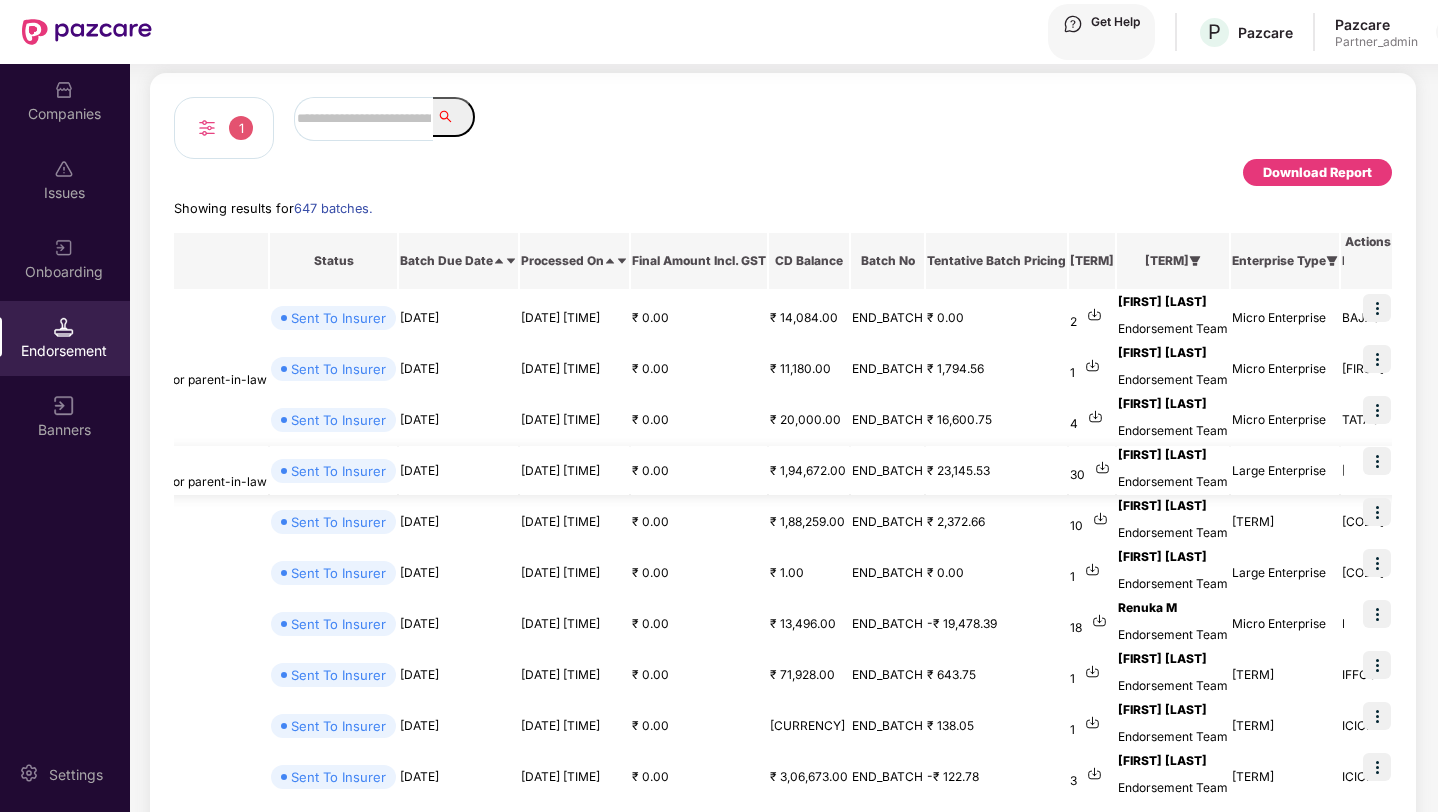 scroll, scrollTop: 0, scrollLeft: 0, axis: both 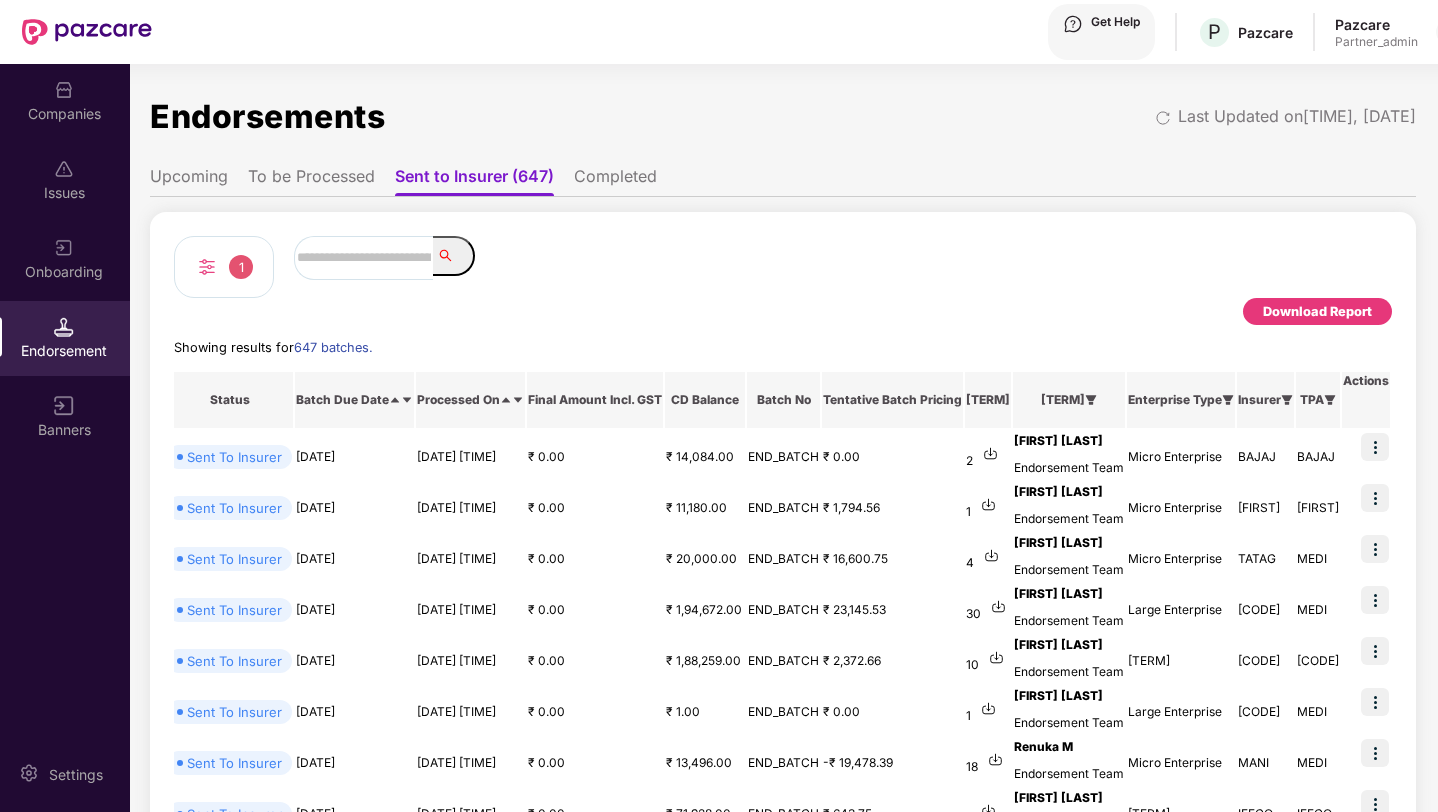 click on "Download Report" at bounding box center [1317, 311] 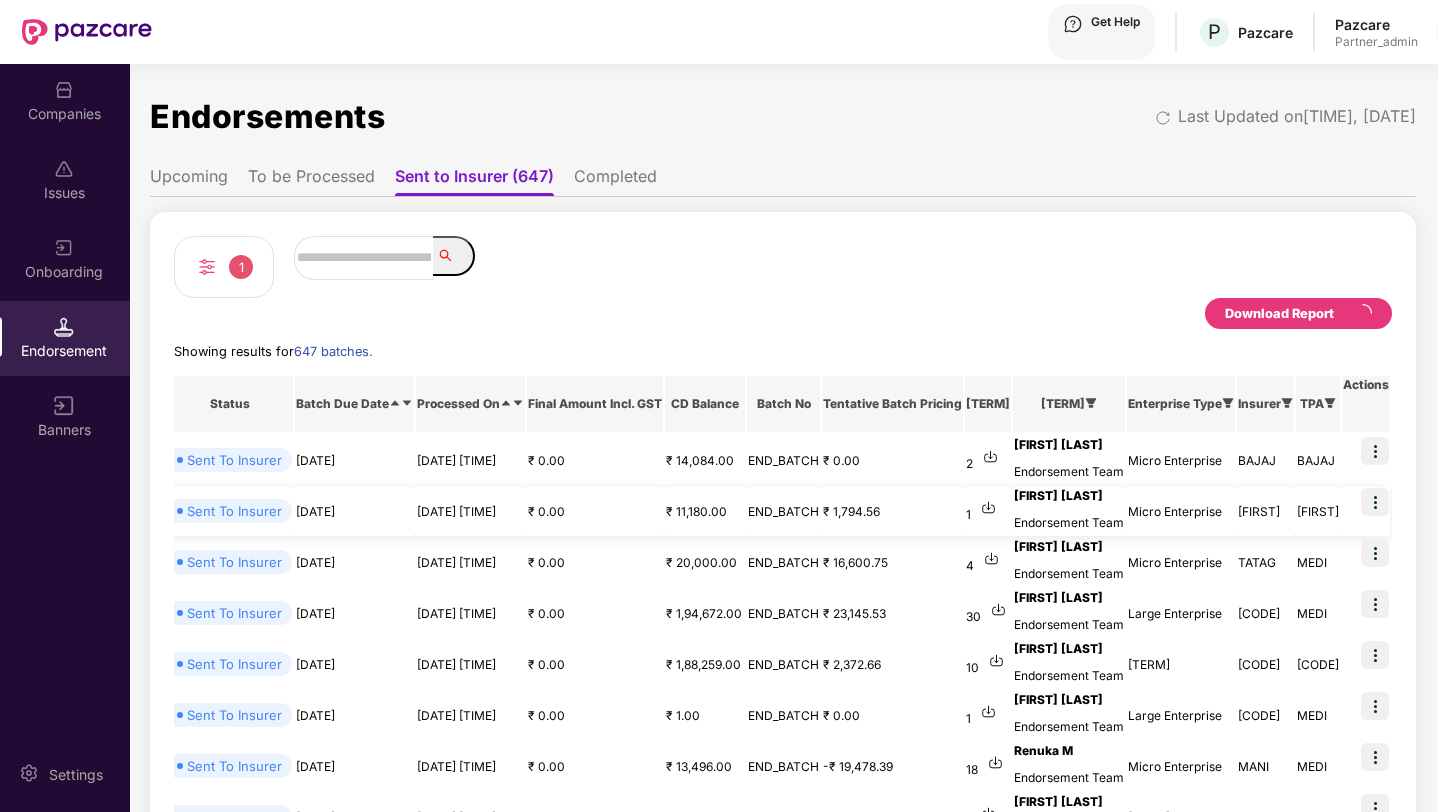 scroll, scrollTop: 0, scrollLeft: 1307, axis: horizontal 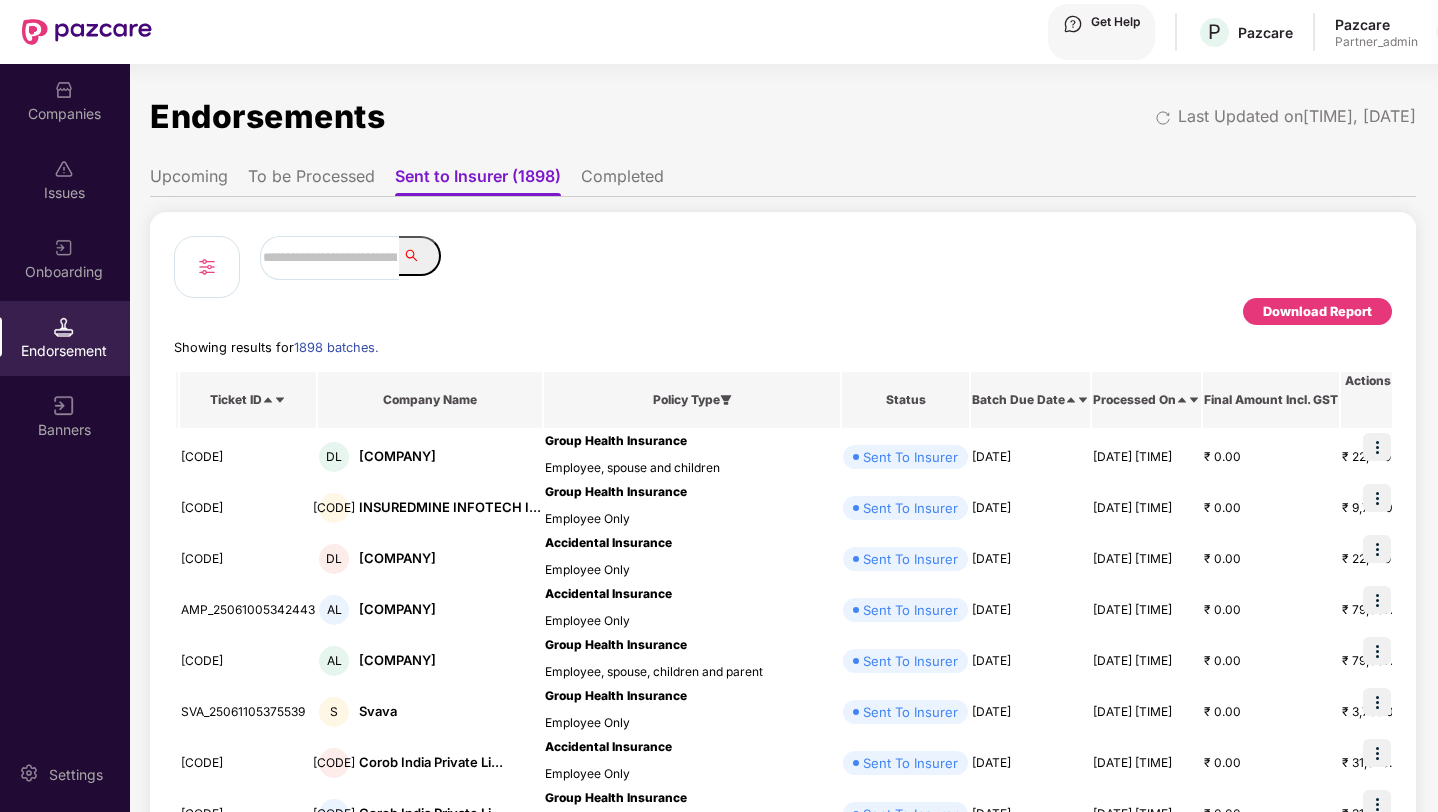 click at bounding box center (207, 267) 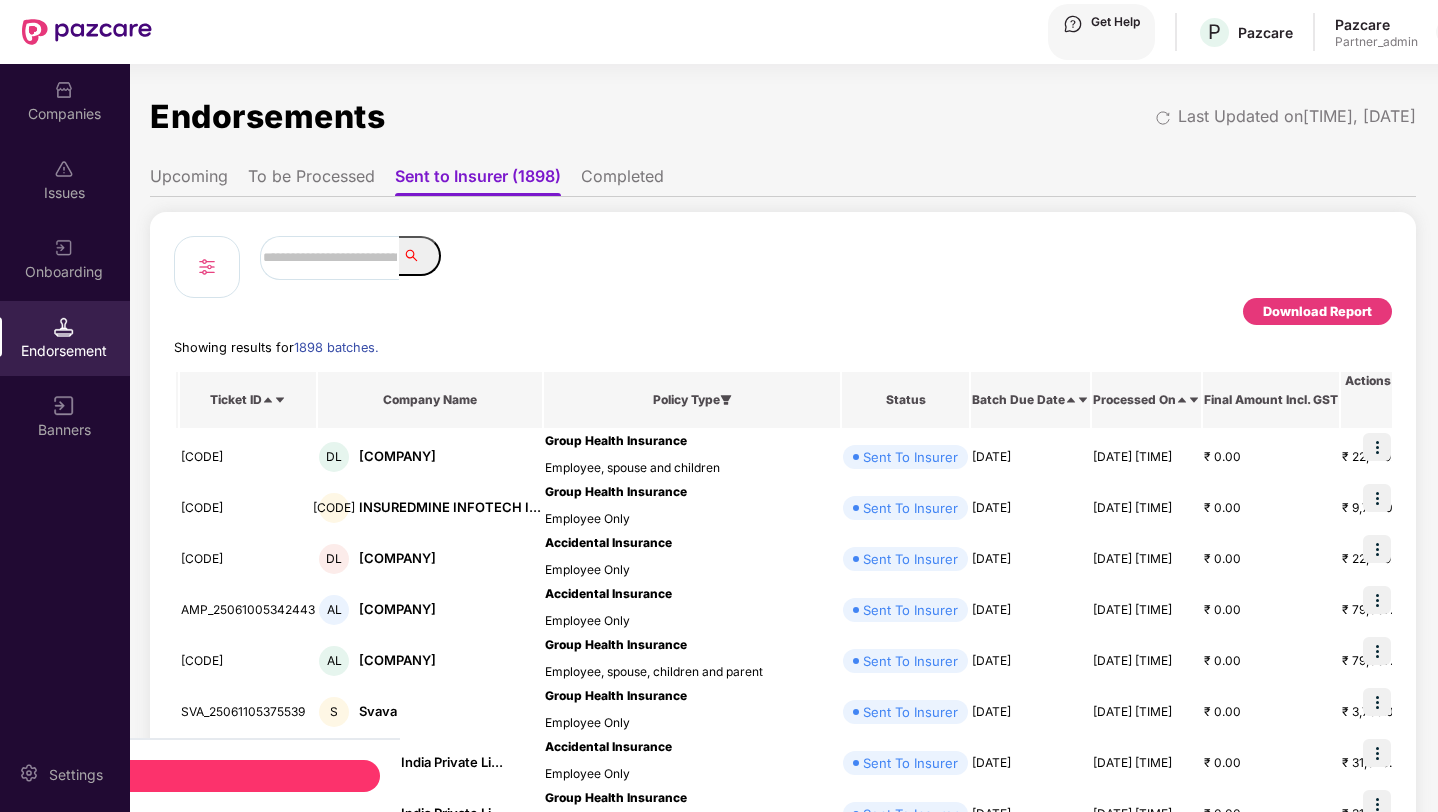 click on "Batch Due Date" at bounding box center [170, 996] 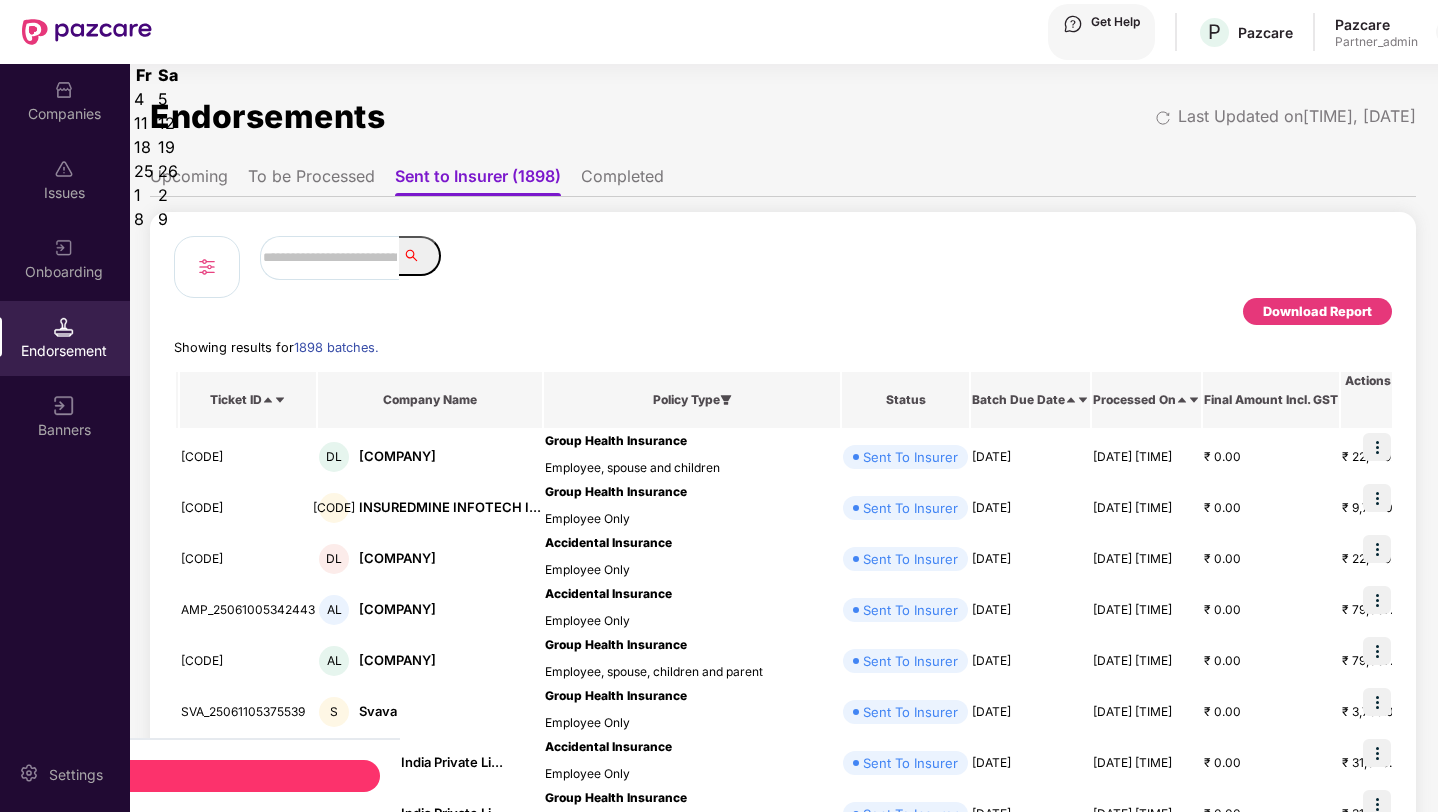 click on "1" at bounding box center (65, 99) 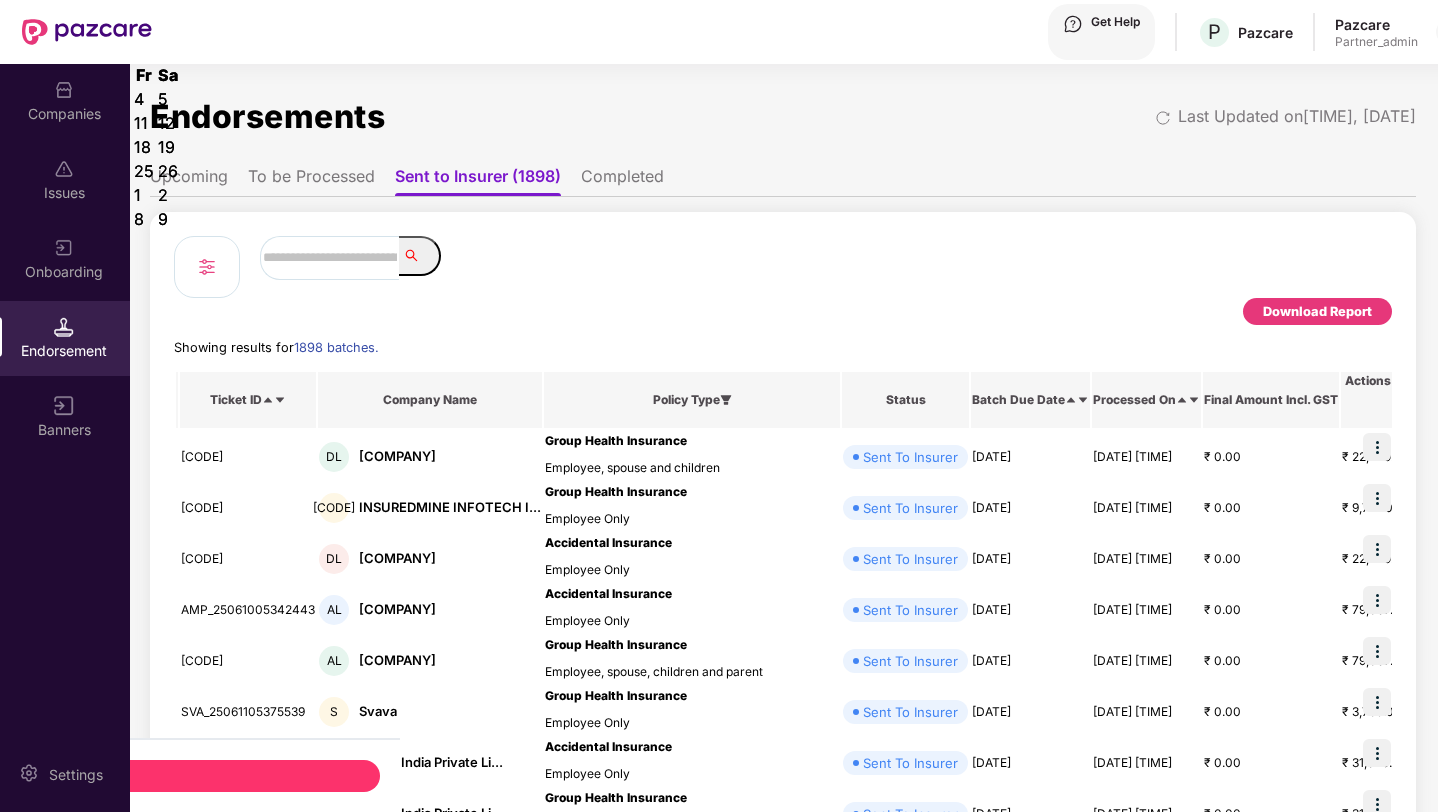 click on "**********" at bounding box center [83, 1368] 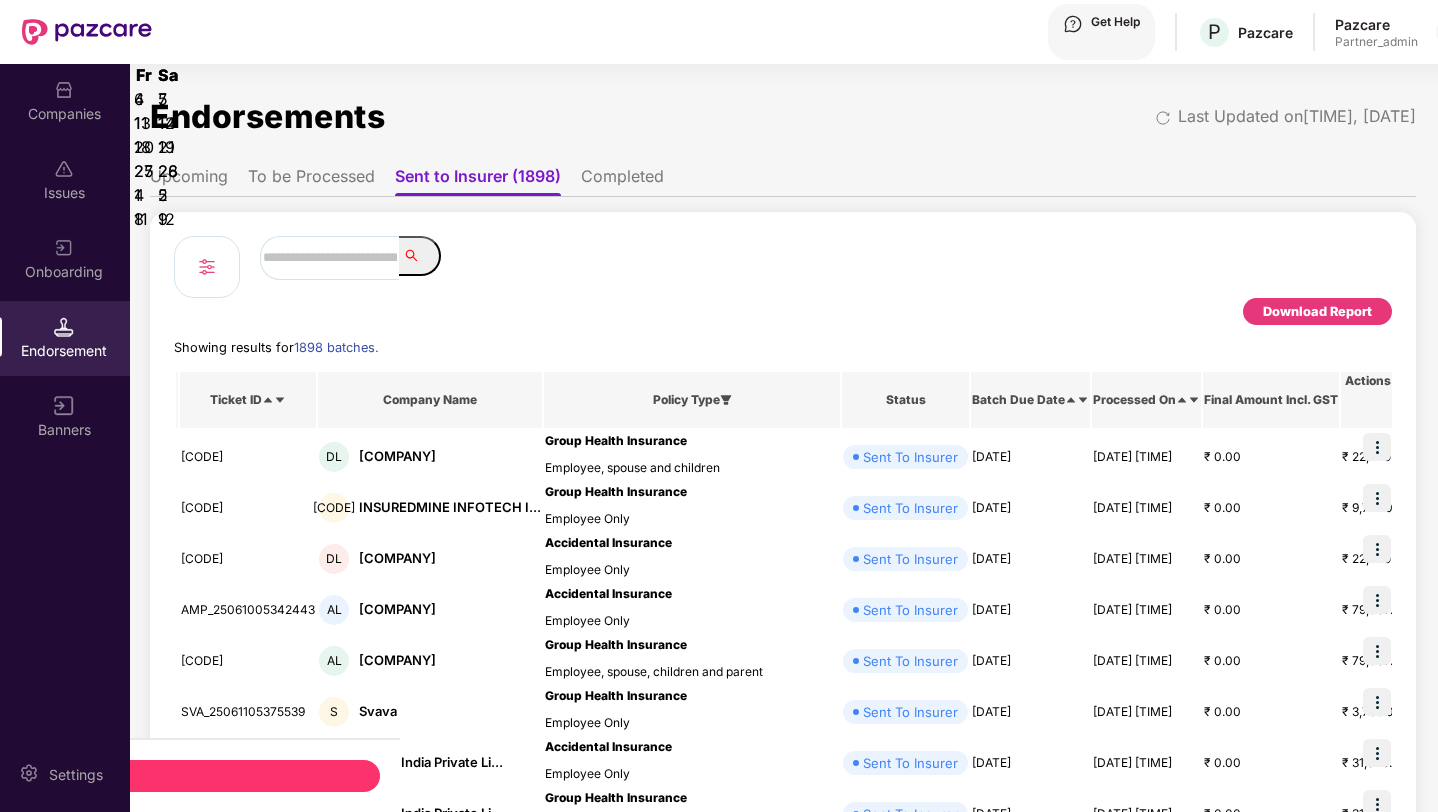 click on "Remove Test Companies Policy Types Enterprise Type Preference Batch Due Date From [DATE] To [DATE] Batch Processed On Batch Closed On Insurer TPA Partner Users" at bounding box center (178, 1397) 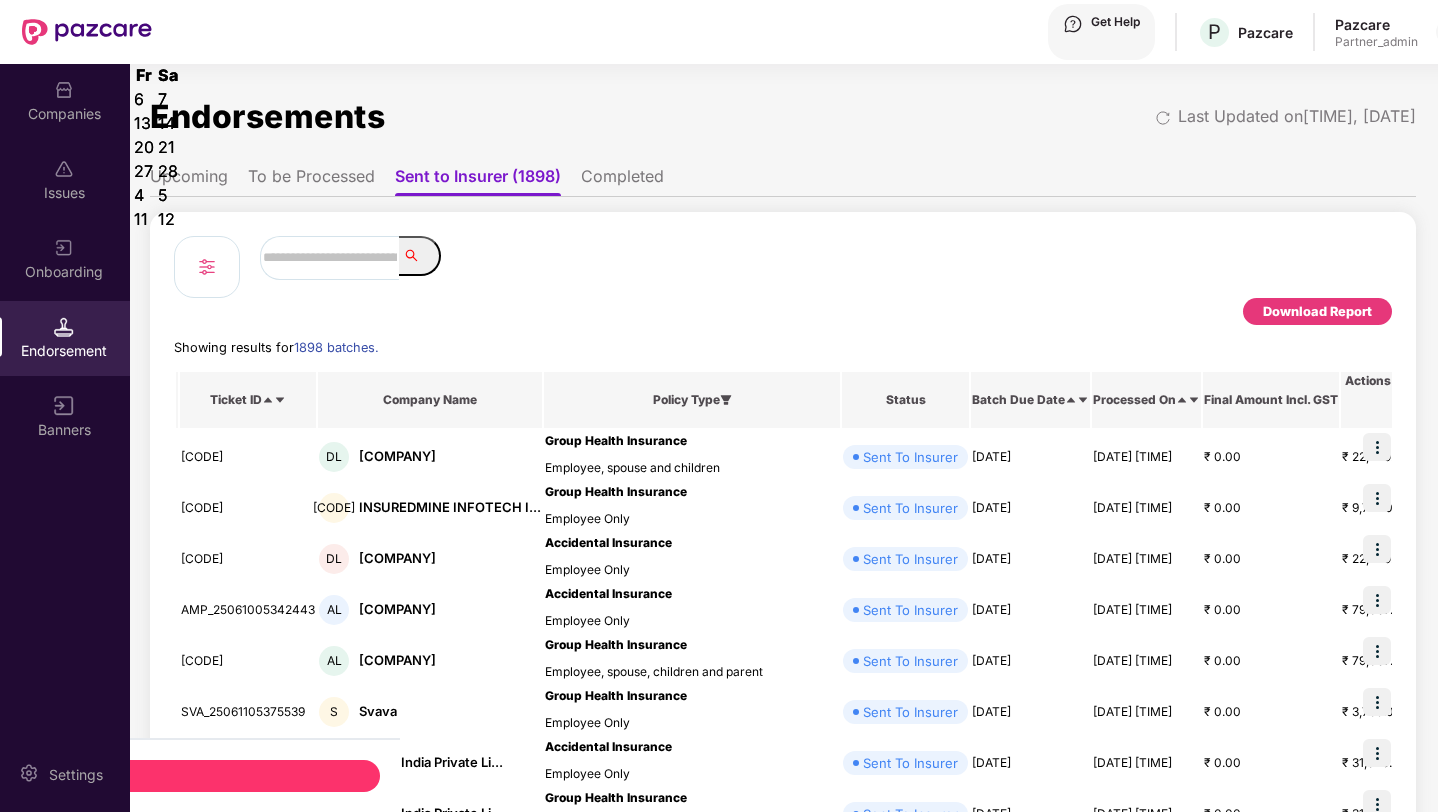 click on "1" at bounding box center [11, 99] 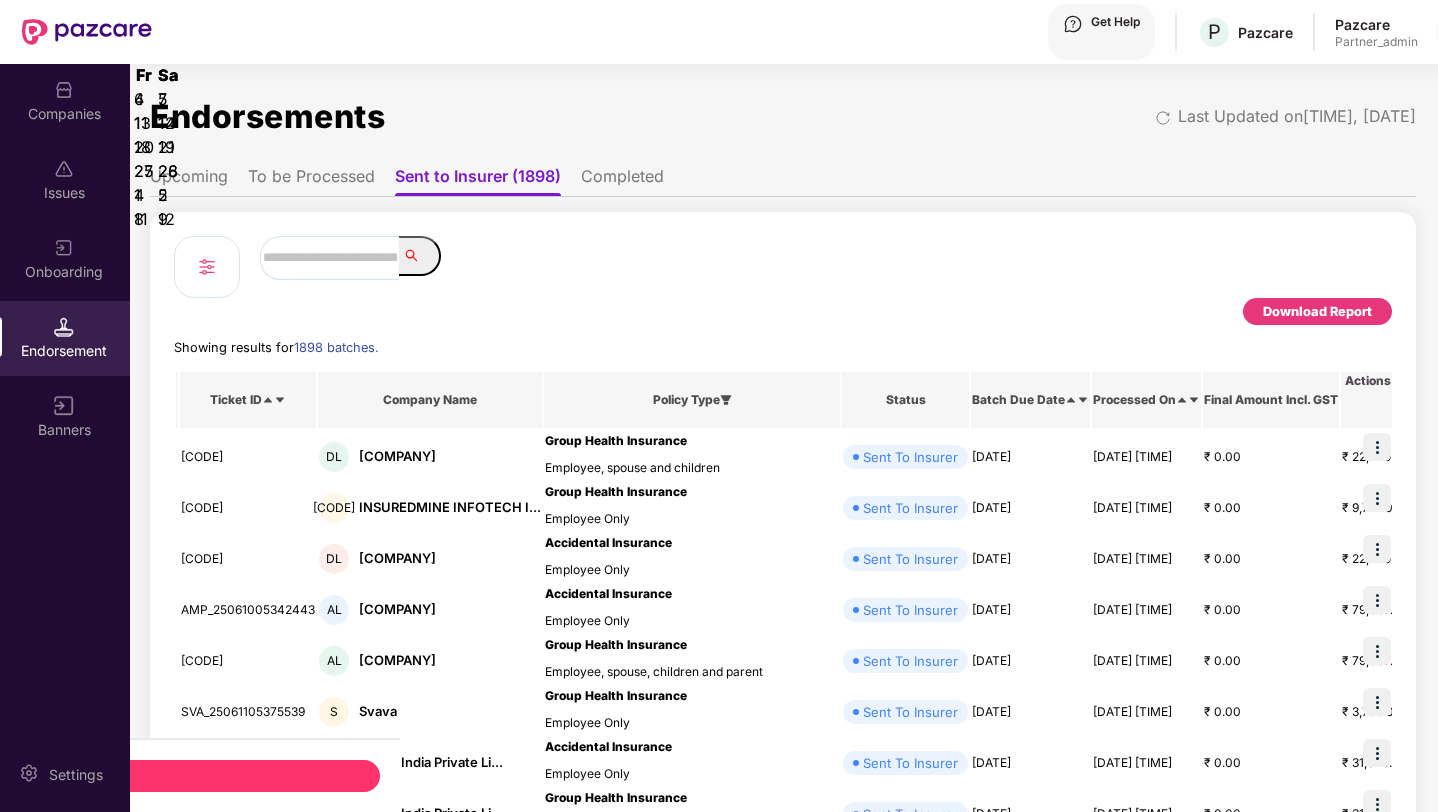 click on "**********" at bounding box center (181, 1307) 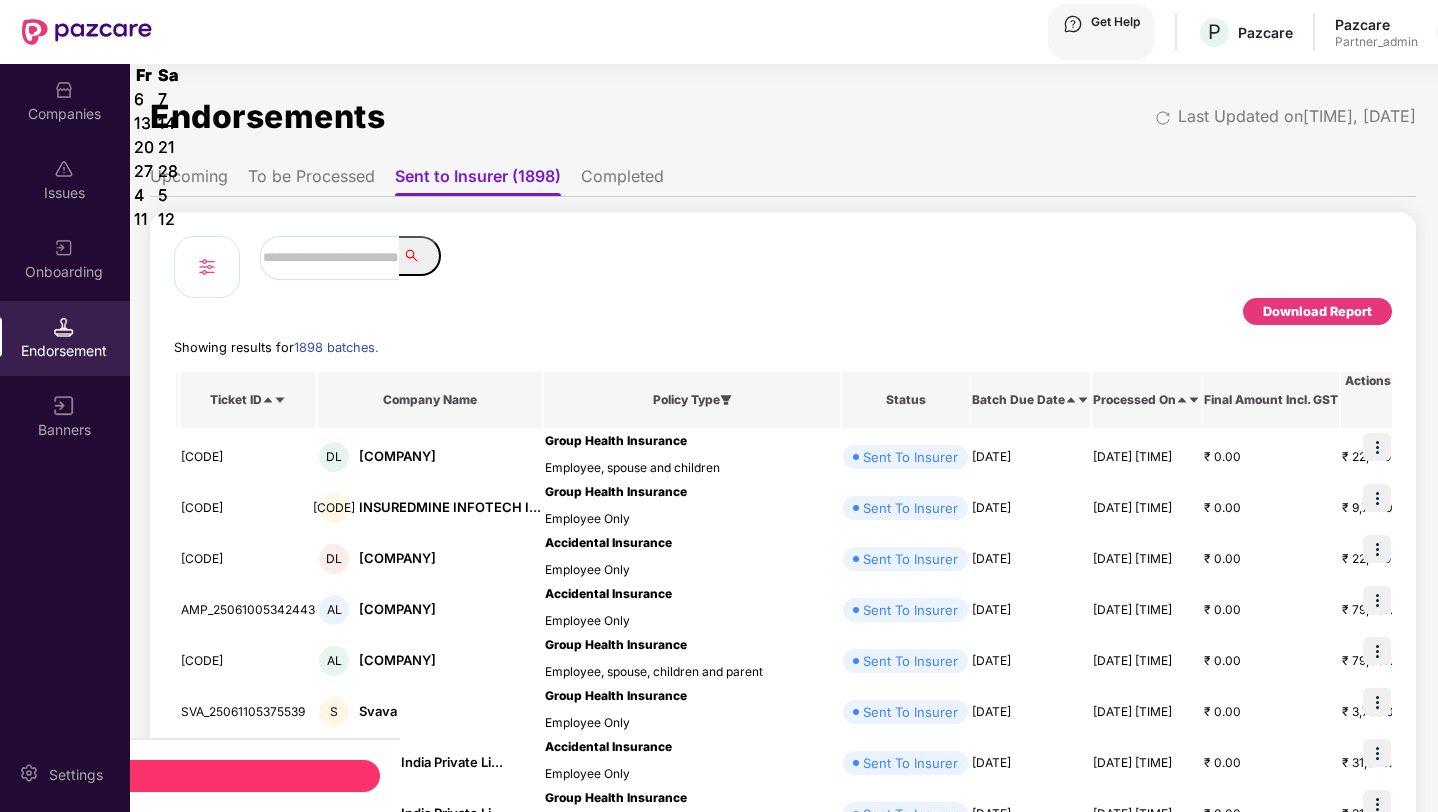 scroll, scrollTop: 0, scrollLeft: 0, axis: both 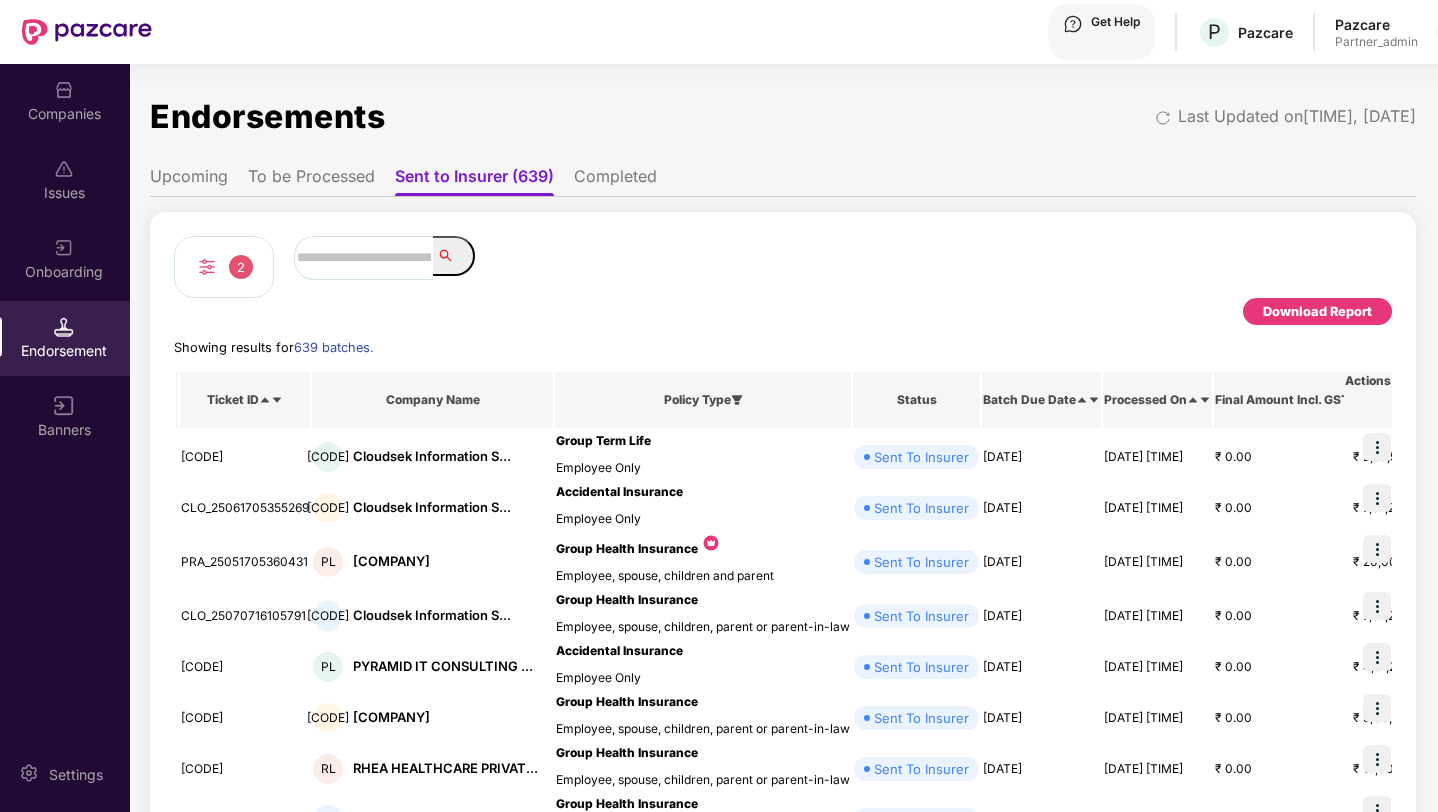click on "Download Report" at bounding box center [1317, 311] 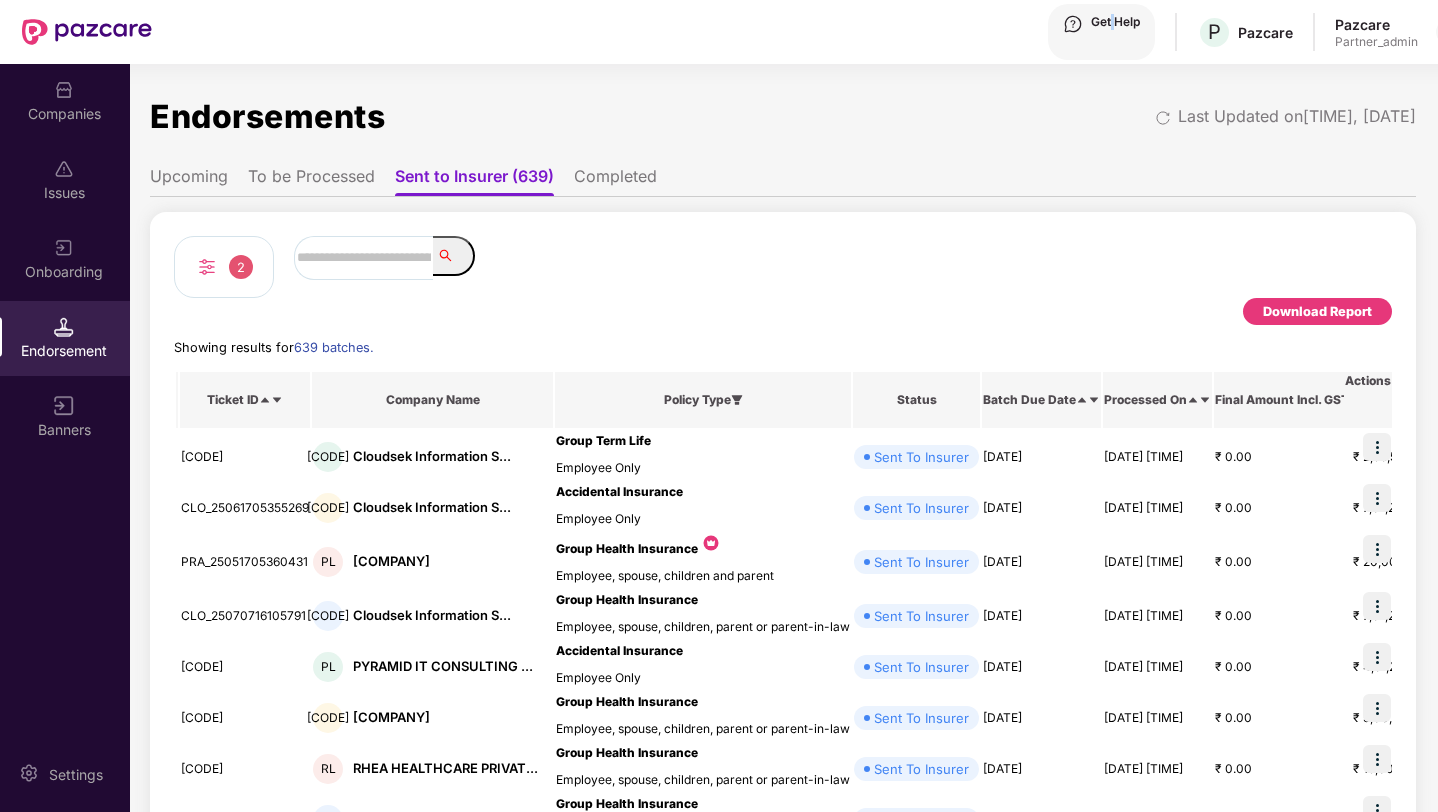 click on "Get Help" at bounding box center [1115, 32] 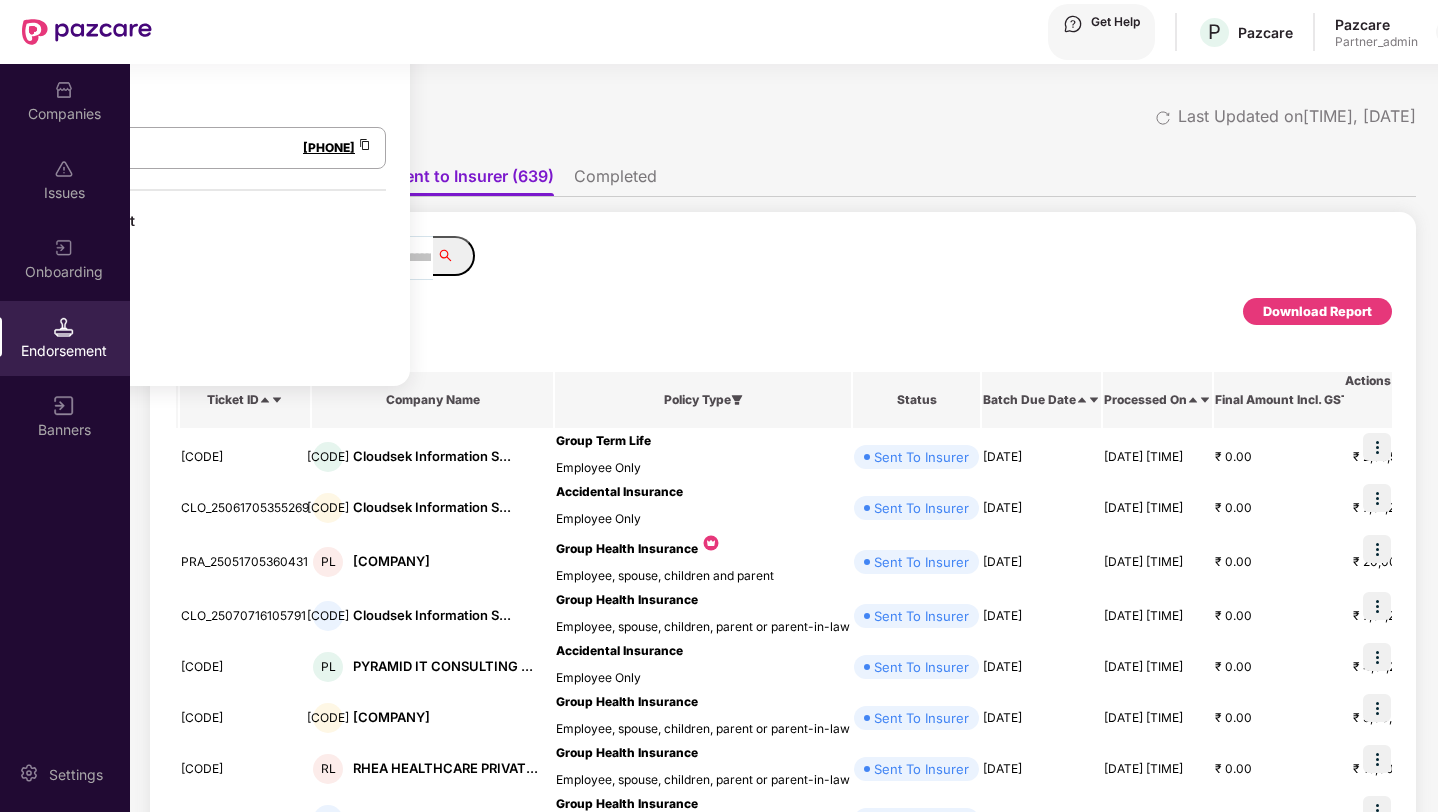 click on "Download Report Showing results for [NUMBER] batches. Ticket ID Company Name Policy Type Status Batch Due Date Processed On Final Amount Incl. GST CD Balance Batch No Tentative Batch Pricing No. Of Lives Assigned To Enterprise Type Insurer TPA Actions                                   [CODE] CL [COMPANY] Group Term Life Employee Only Sent To Insurer [DATE] [DATE] [TIME] [CURRENCY] [CURRENCY] END_BATCH [CURRENCY] [NUMBER] [FIRST] [LAST]   Endorsement Team Large Enterprise TATA AIA [CODE] CL [COMPANY] Accidental Insurance Employee Only Sent To Insurer [DATE] [DATE] [TIME] [CURRENCY] [CURRENCY] END_BATCH [CURRENCY] [NUMBER] [FIRST] [LAST]   Endorsement Team Large Enterprise TATAG TATAG [CODE] PL [COMPANY] Group Health Insurance Employee, spouse, children and parent Sent To Insurer [DATE] [DATE] [TIME] [CURRENCY] [CURRENCY] END_BATCH [CURRENCY] [NUMBER] [FIRST] [LAST]   OI HI" at bounding box center (783, 682) 